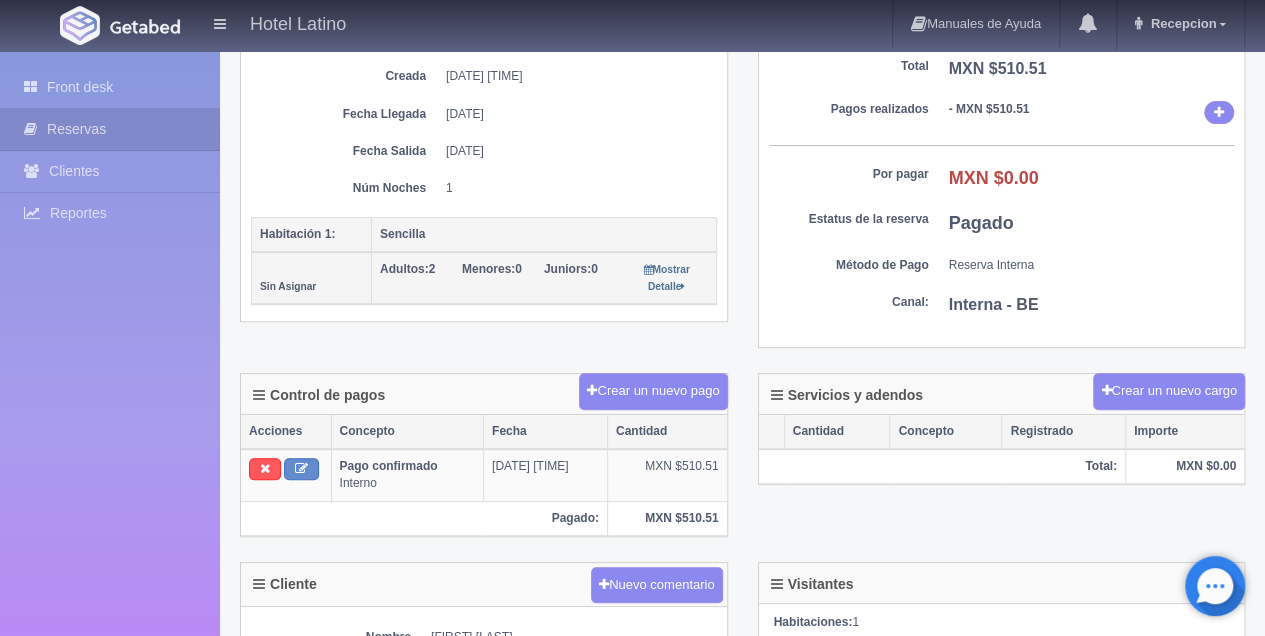 scroll, scrollTop: 333, scrollLeft: 0, axis: vertical 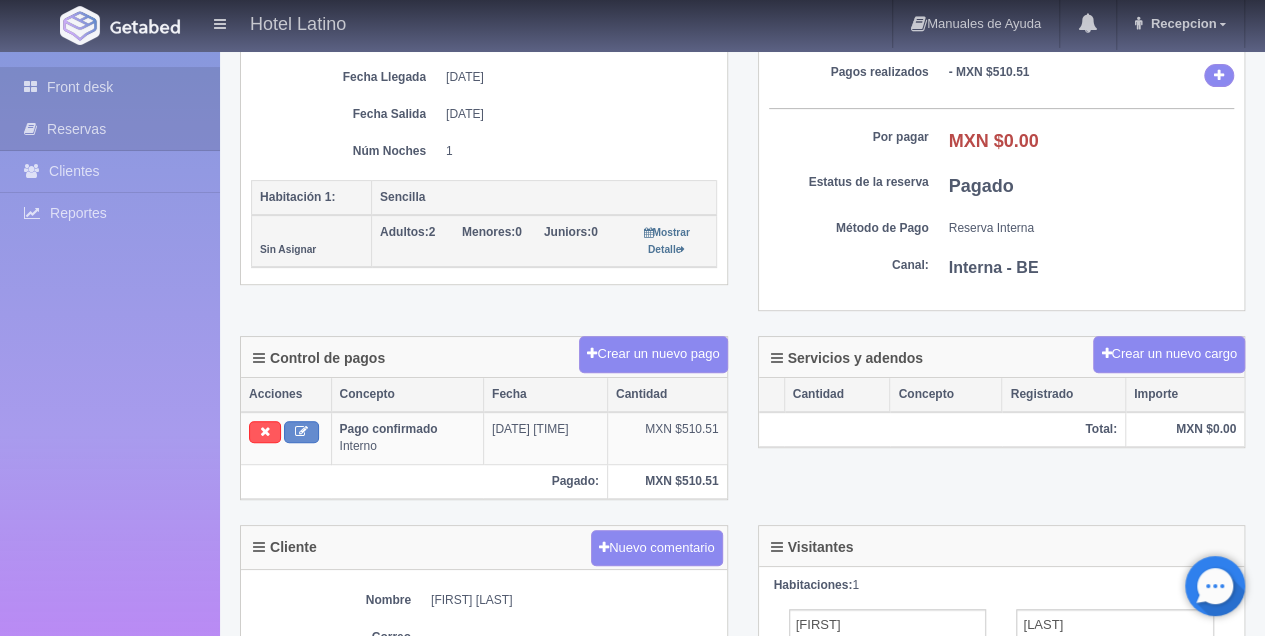click on "Front desk" at bounding box center [110, 87] 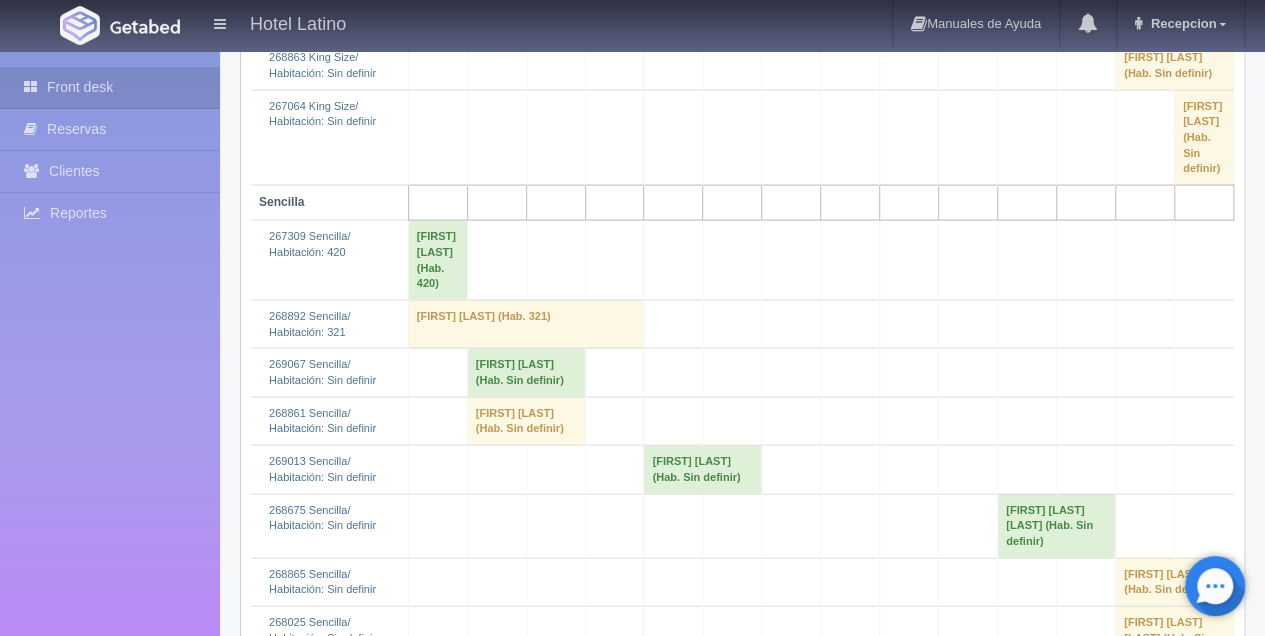 scroll, scrollTop: 1997, scrollLeft: 0, axis: vertical 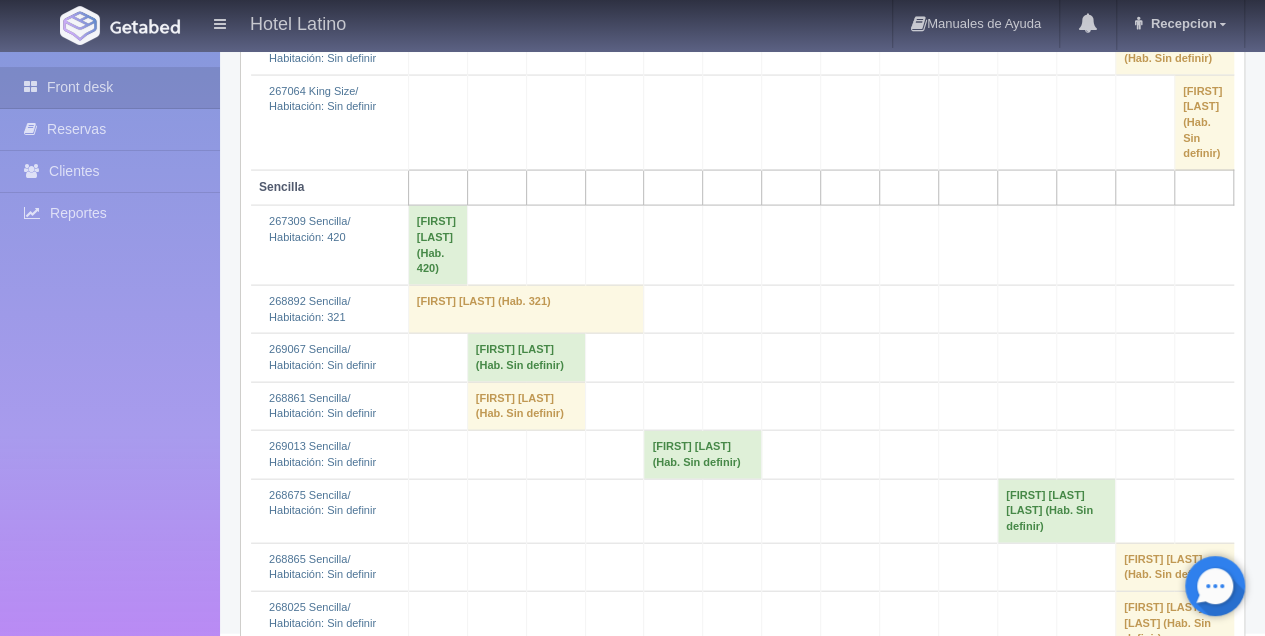 click on "[FIRST] [LAST] 												(Hab. Sin definir)" at bounding box center (526, 358) 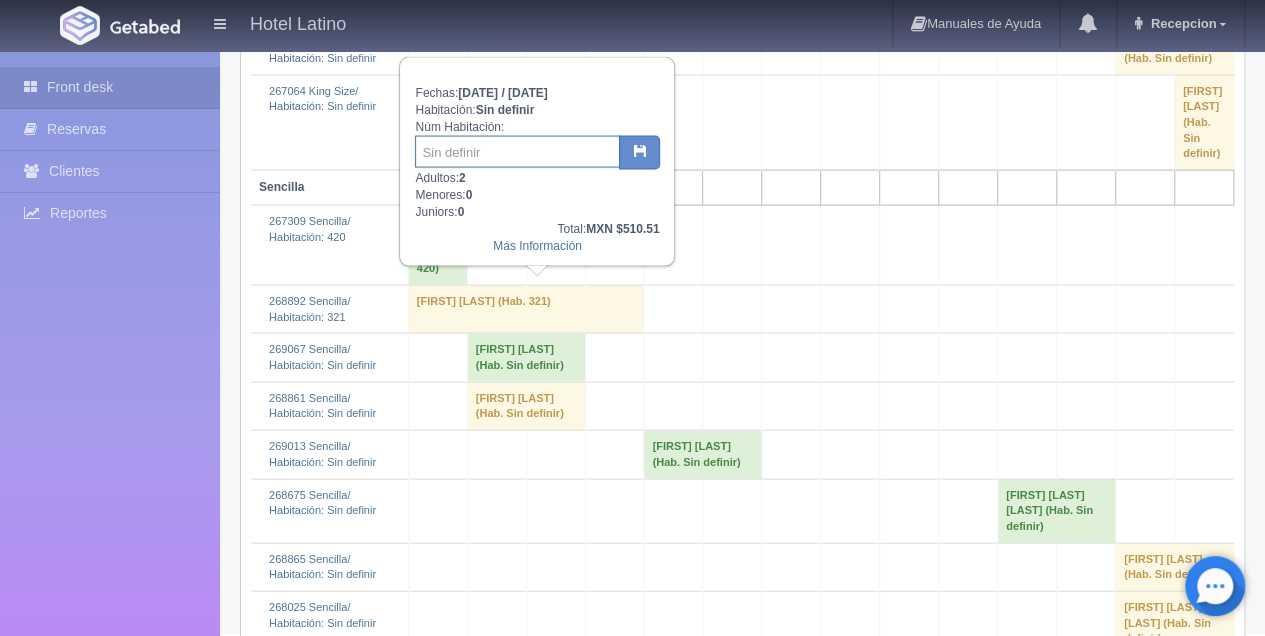 click at bounding box center (517, 152) 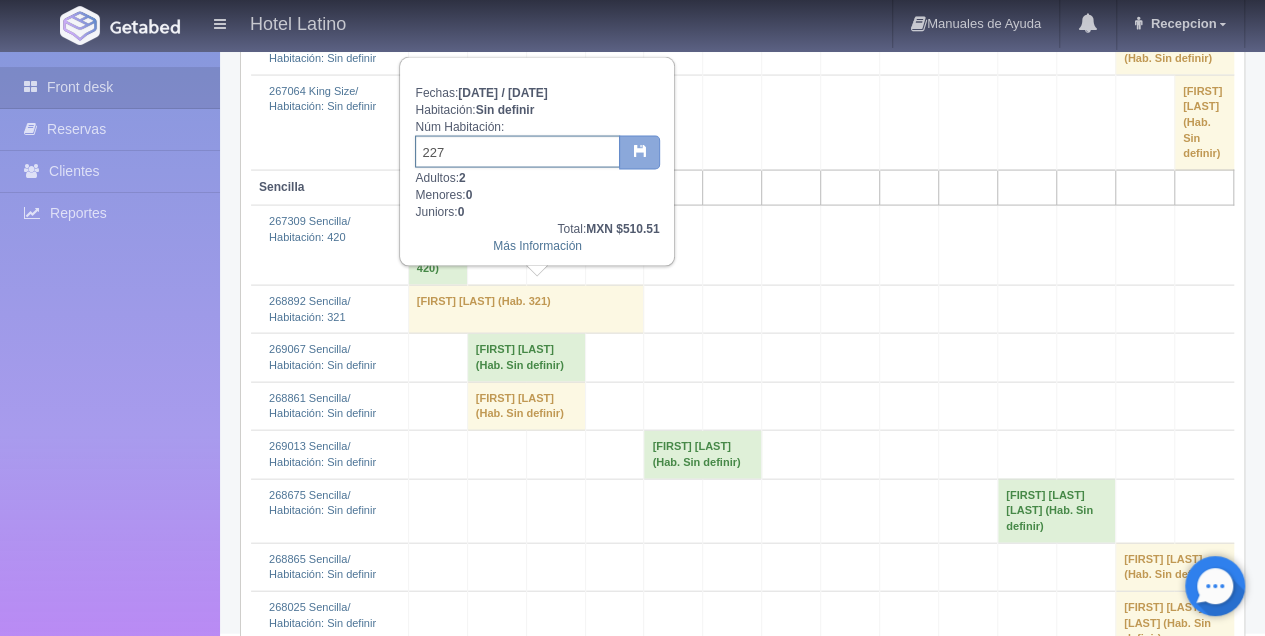 type on "227" 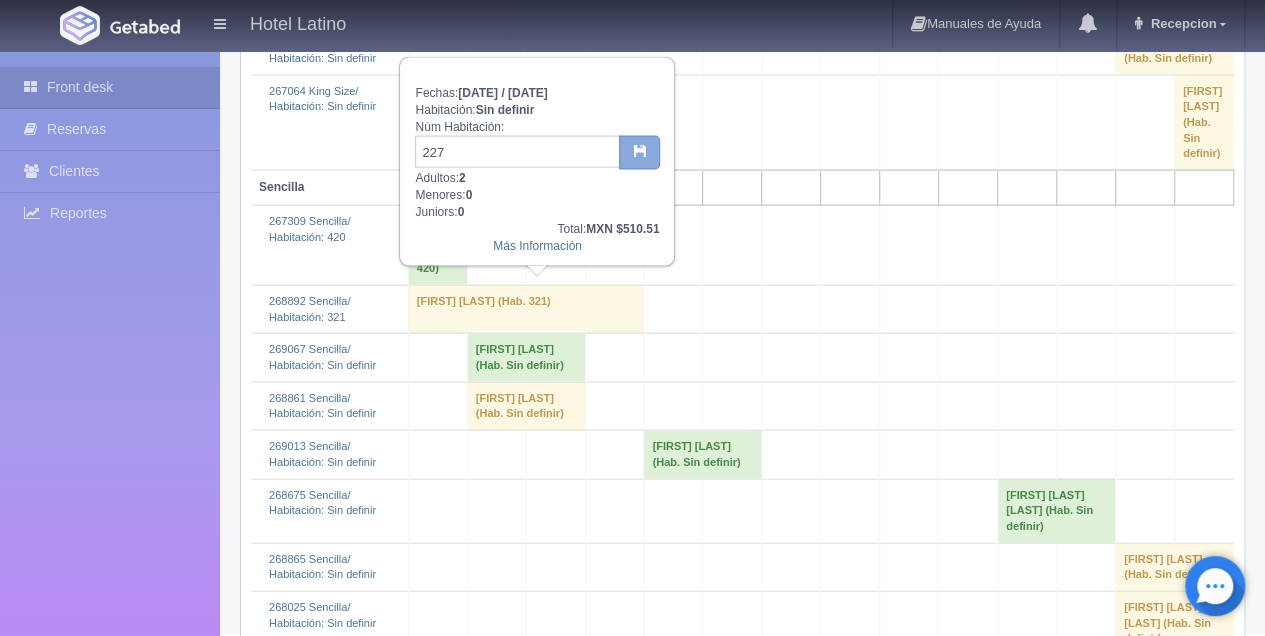 click at bounding box center [639, 153] 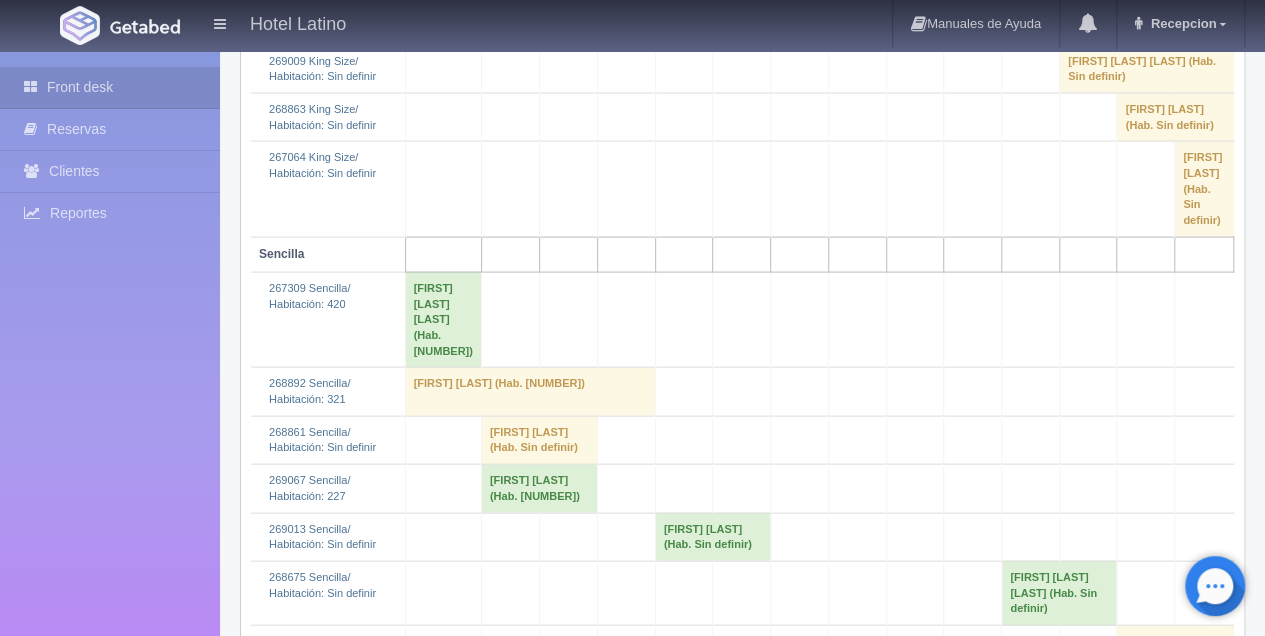scroll, scrollTop: 1997, scrollLeft: 0, axis: vertical 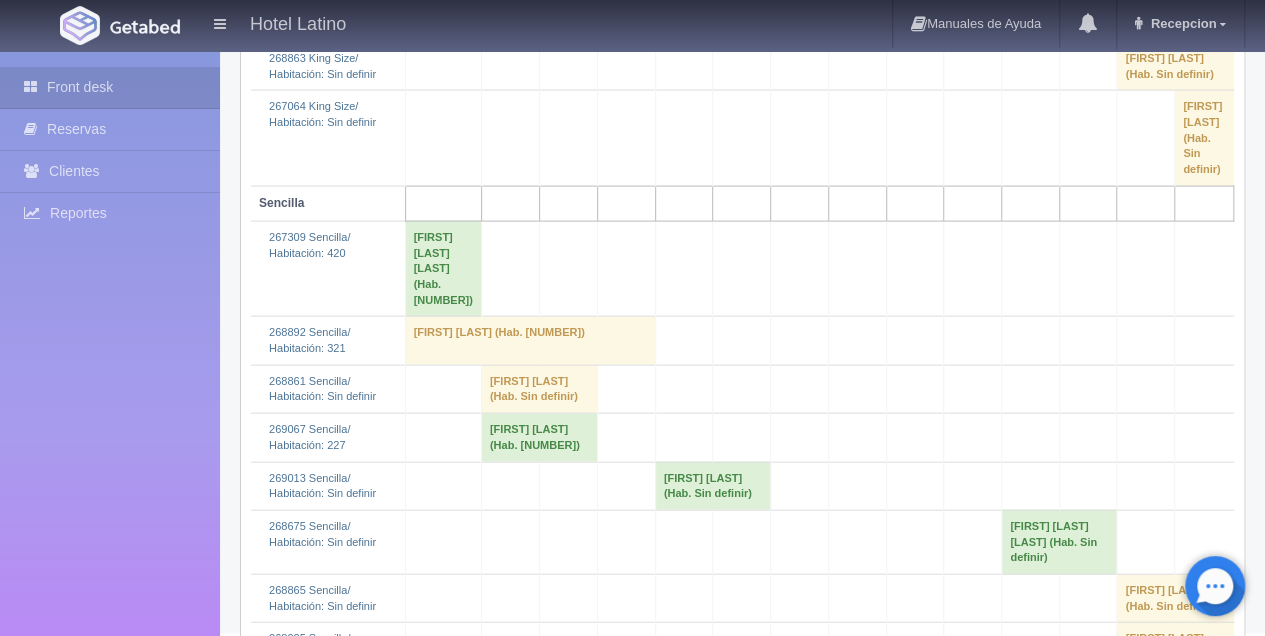 click on "julia delgado 												(Hab. Sin definir)" at bounding box center (539, 389) 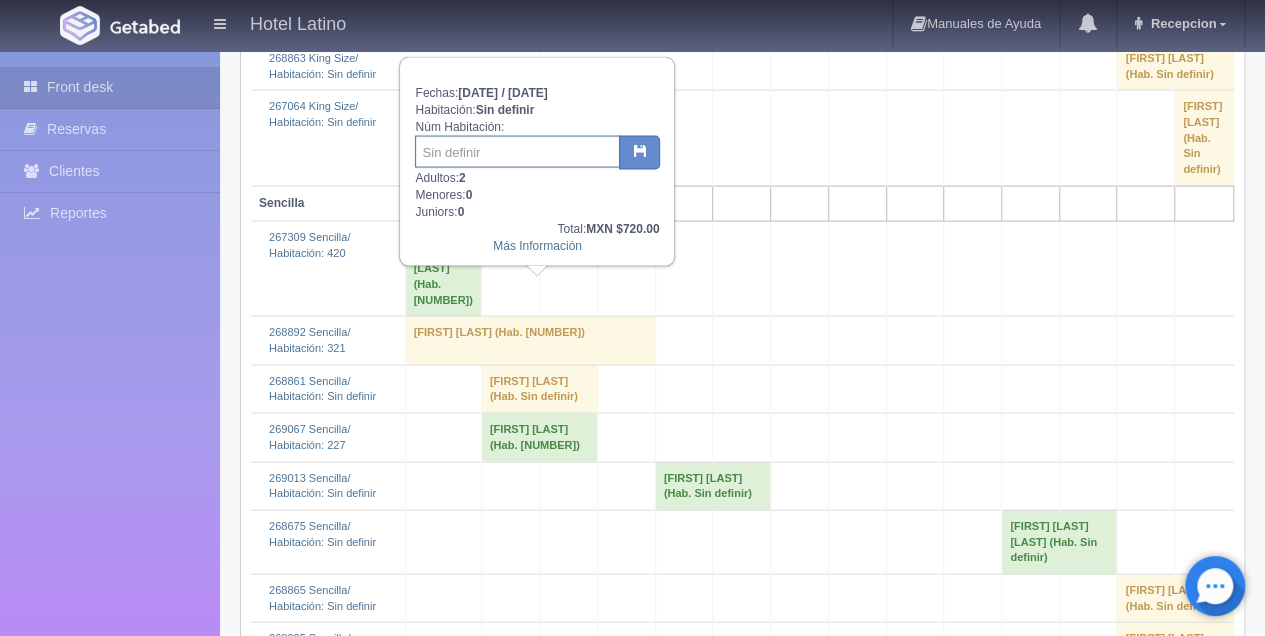 click at bounding box center (517, 152) 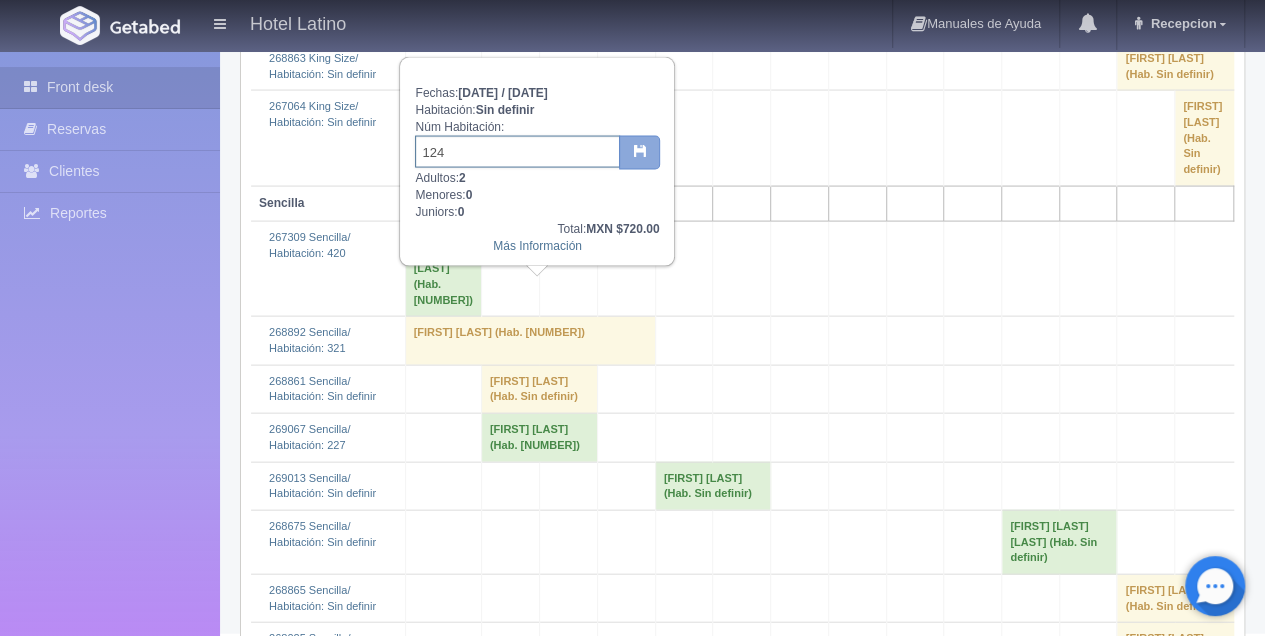 type on "124" 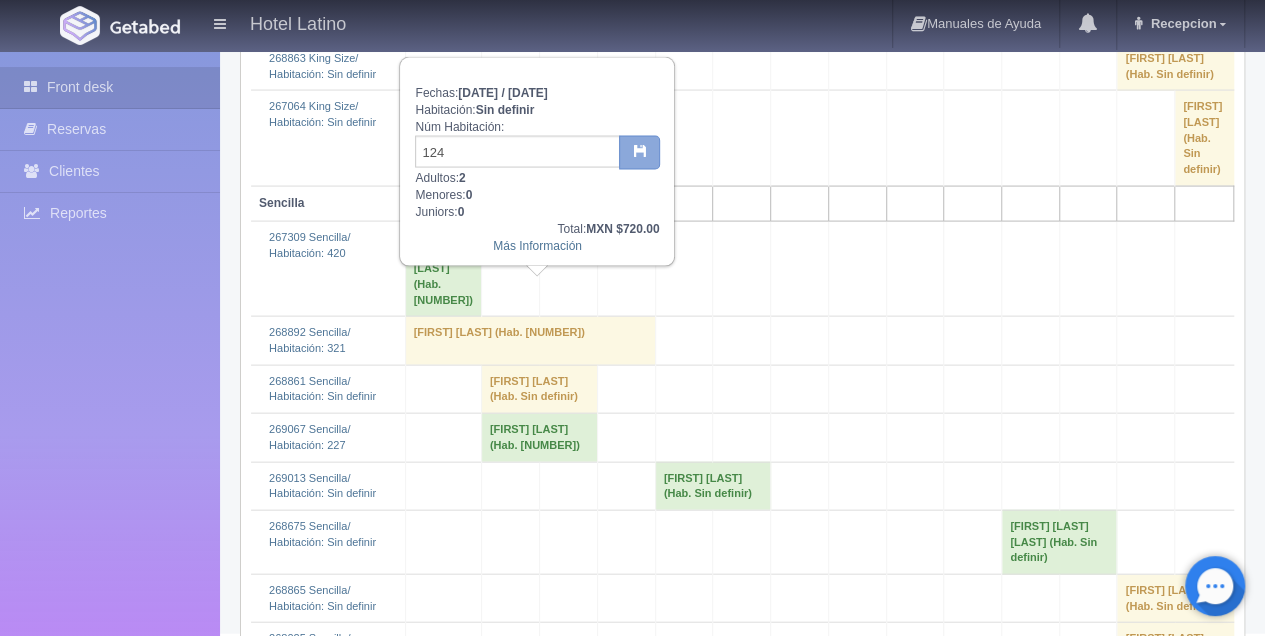 click at bounding box center (639, 153) 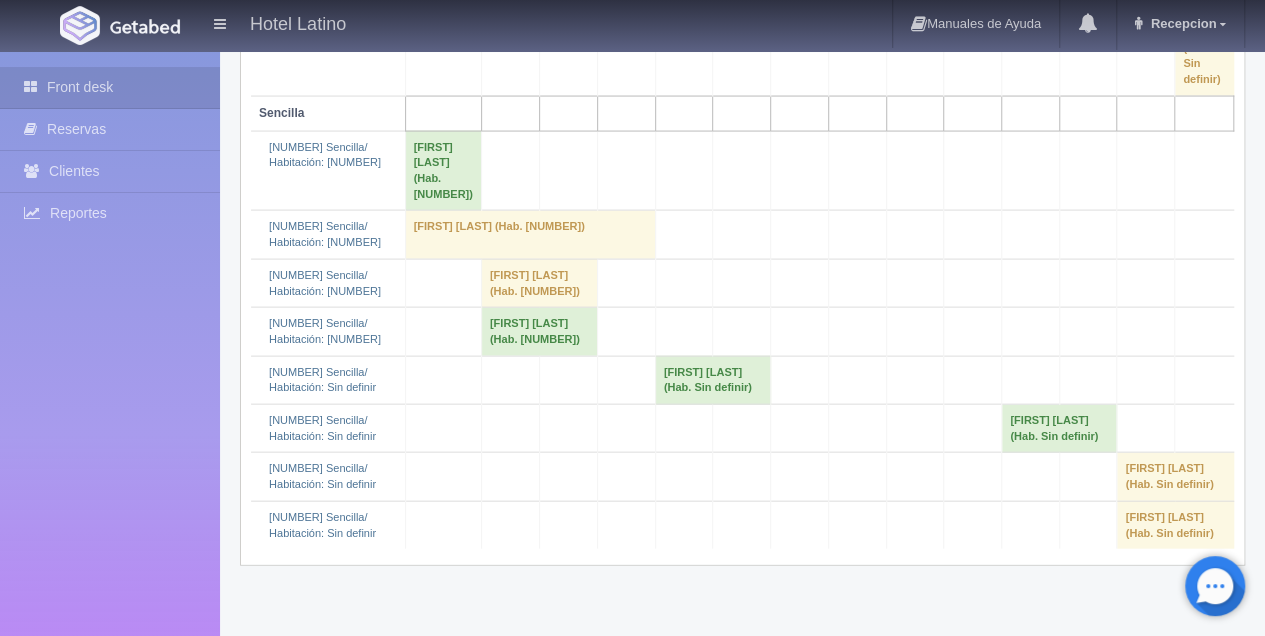 scroll, scrollTop: 1997, scrollLeft: 0, axis: vertical 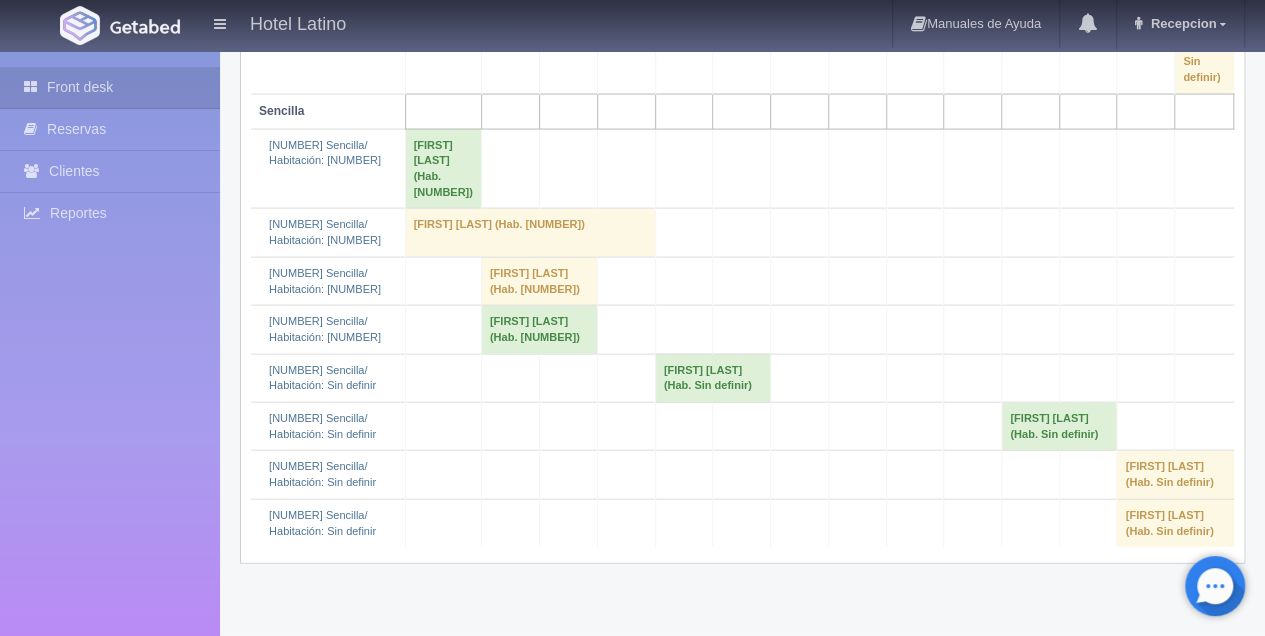 click on "[FIRST] [LAST] 												(Hab. [NUMBER])" at bounding box center (539, 281) 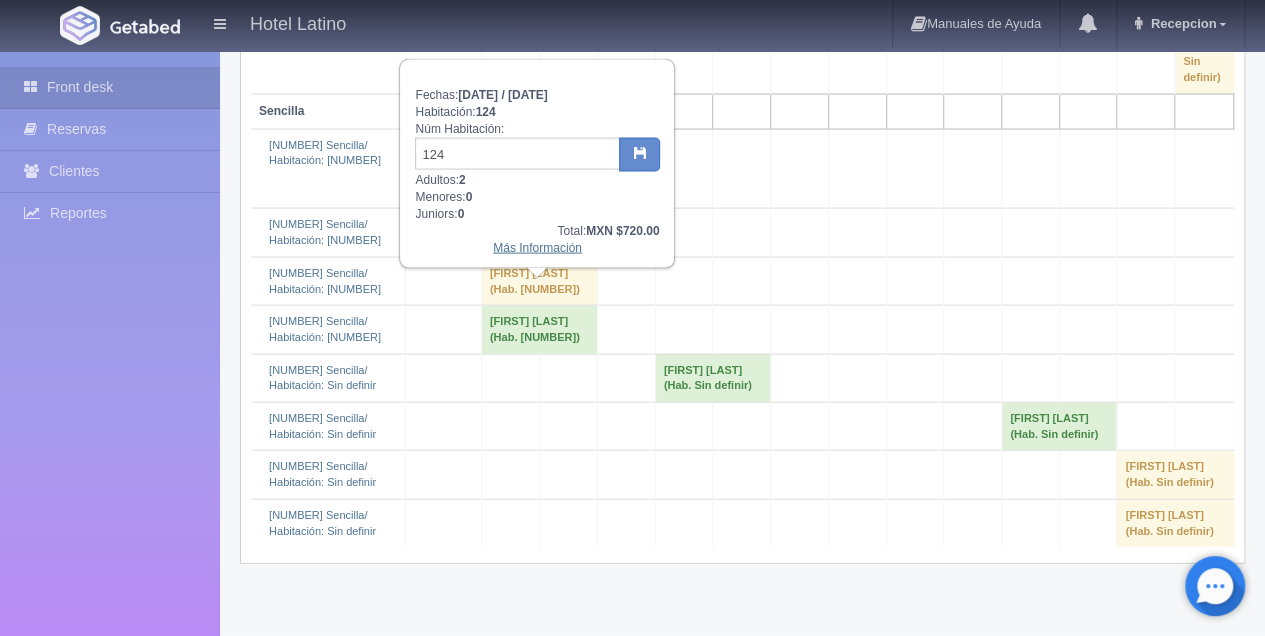 click on "Más Información" at bounding box center (537, 248) 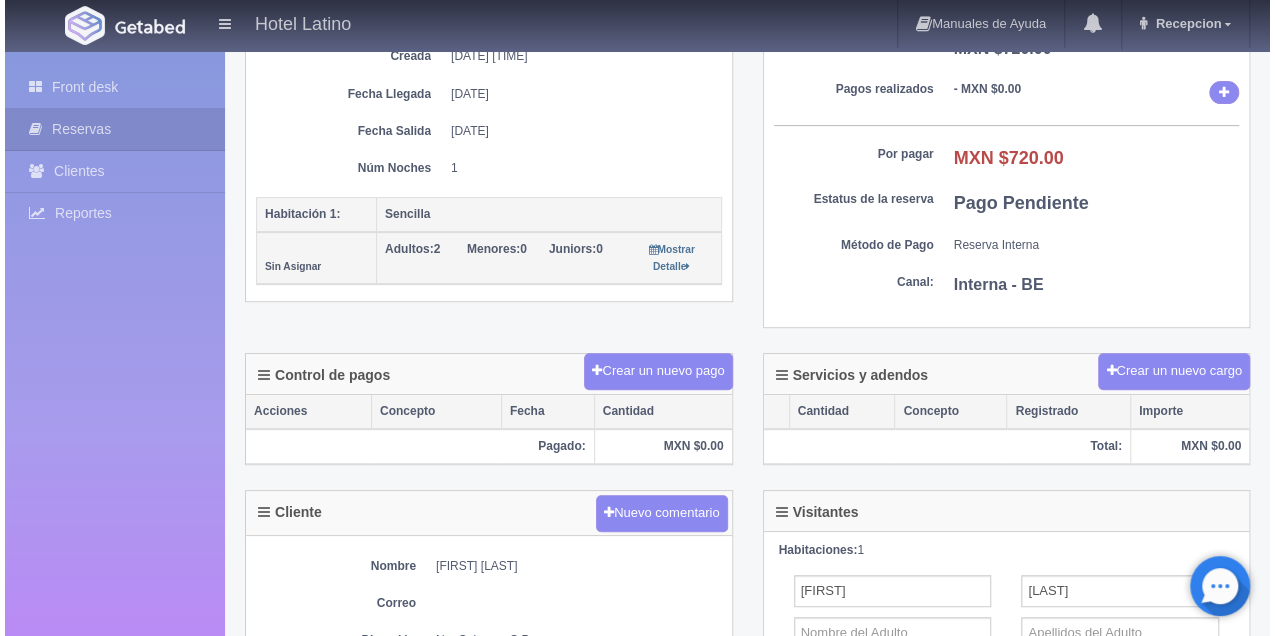 scroll, scrollTop: 333, scrollLeft: 0, axis: vertical 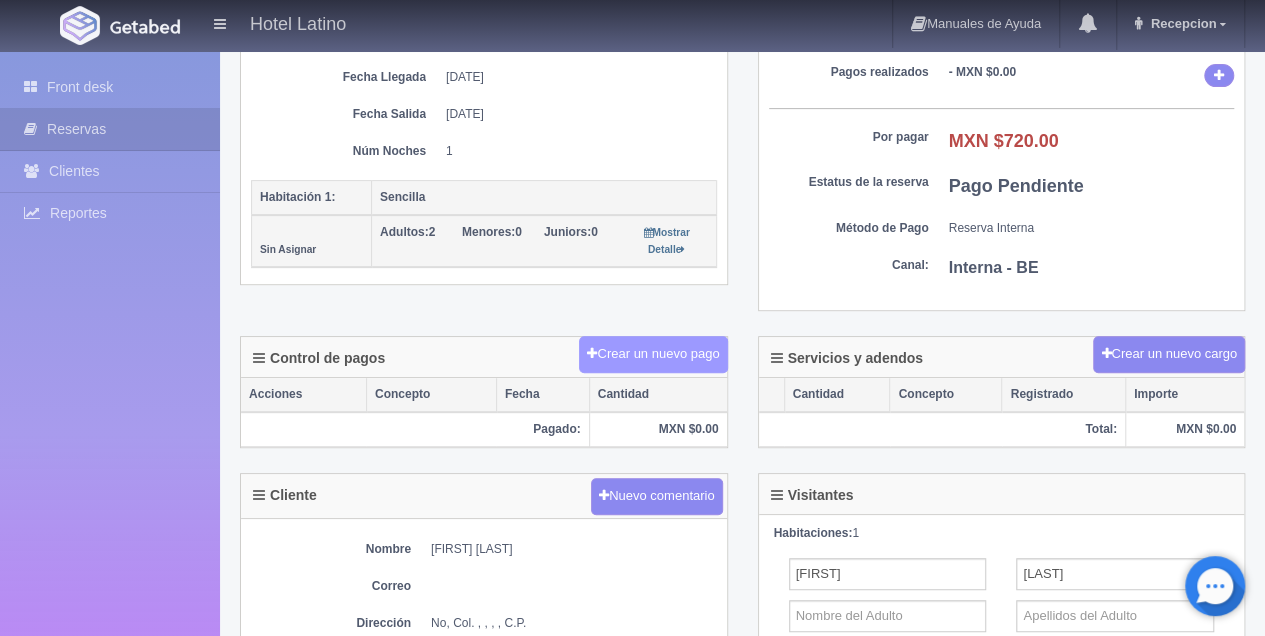 click on "Crear un nuevo pago" at bounding box center (653, 354) 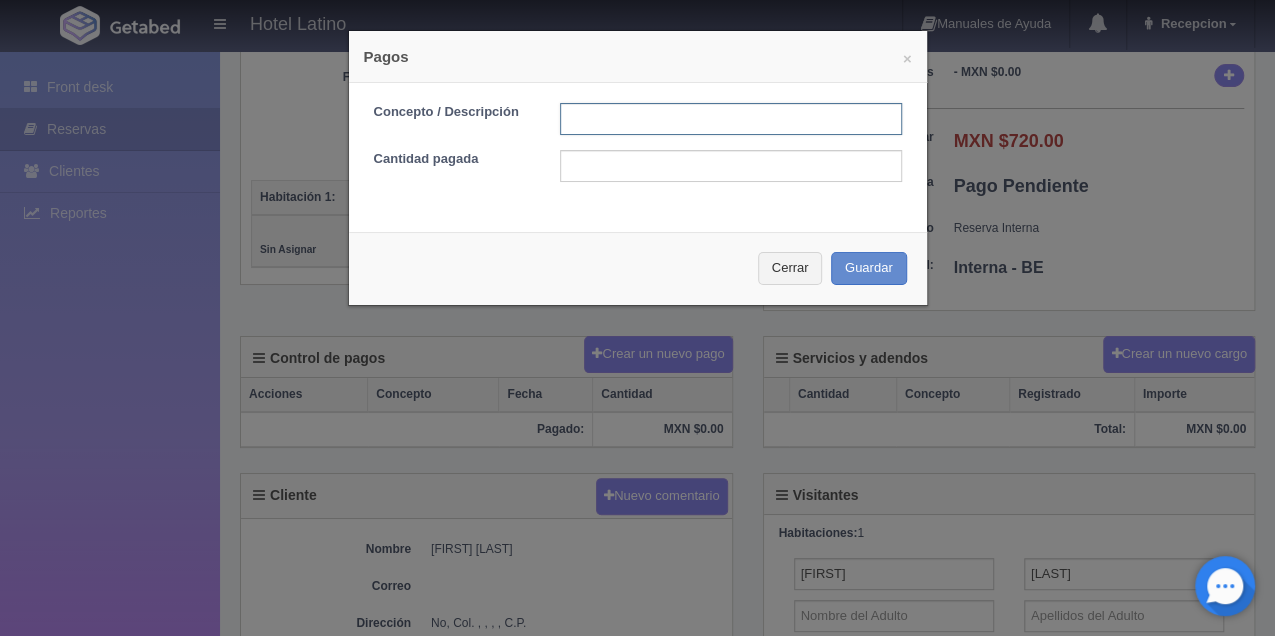 click at bounding box center (731, 119) 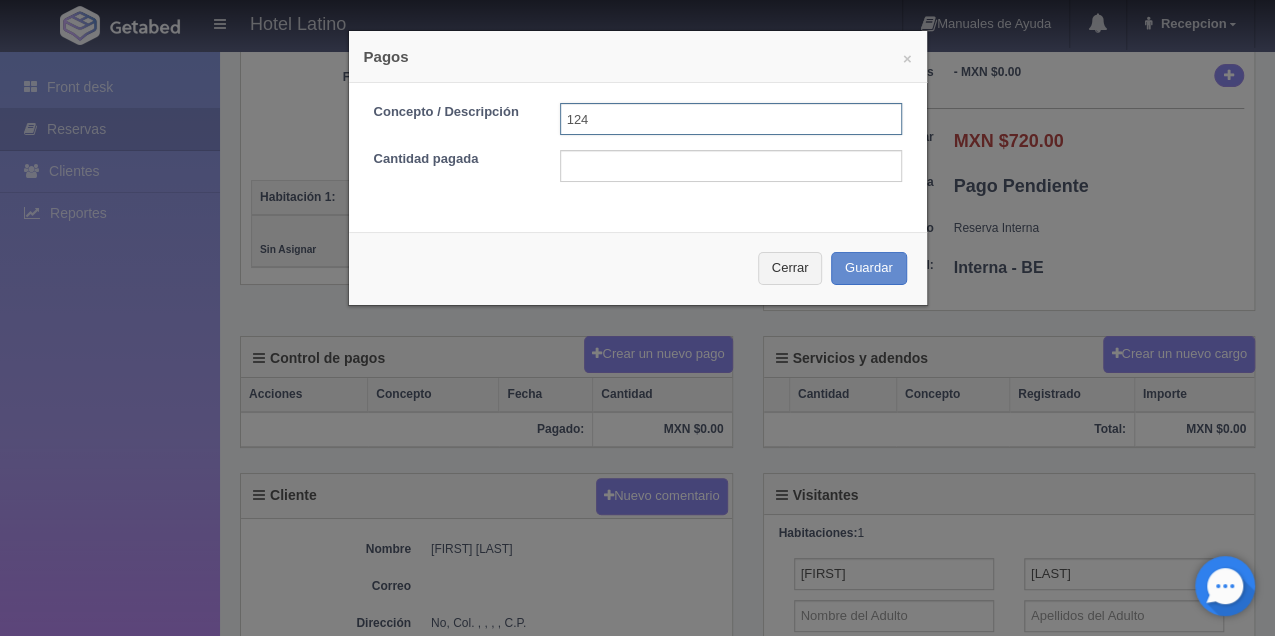 type on "124" 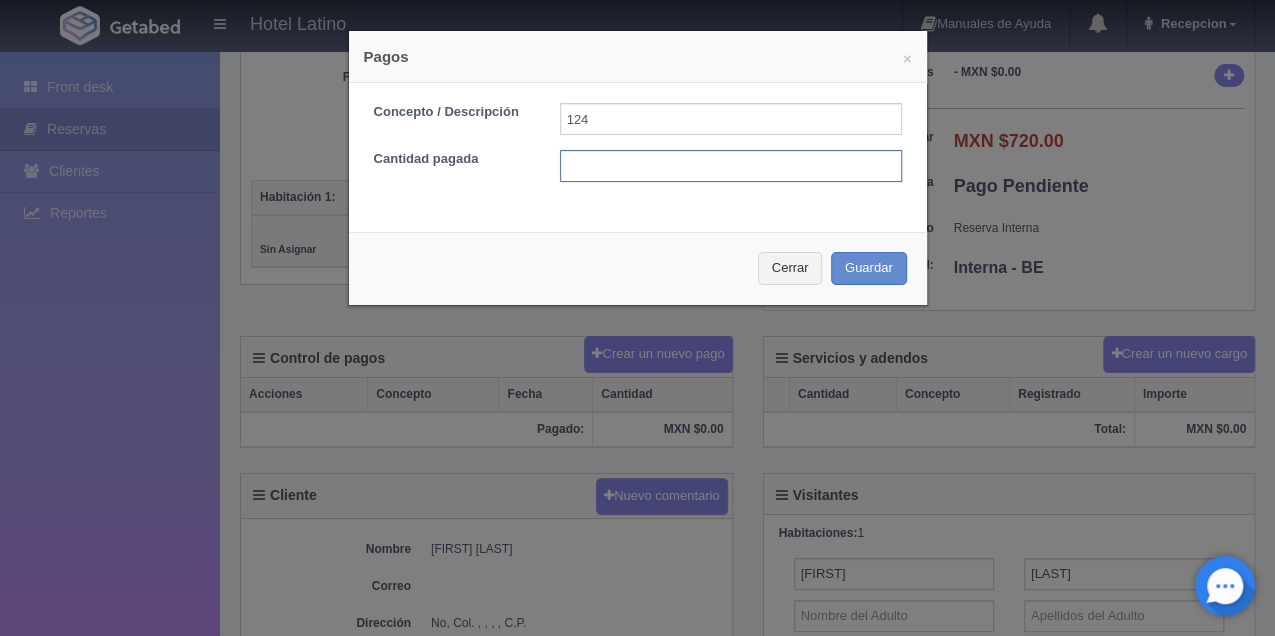 click at bounding box center [731, 166] 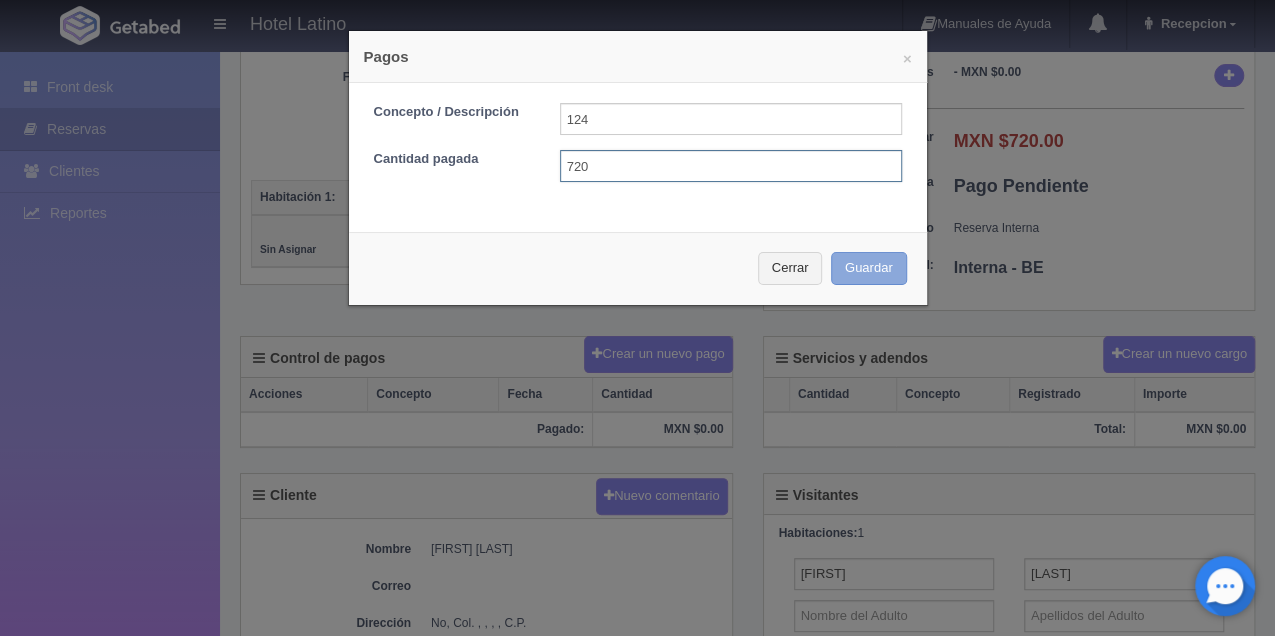 type on "720" 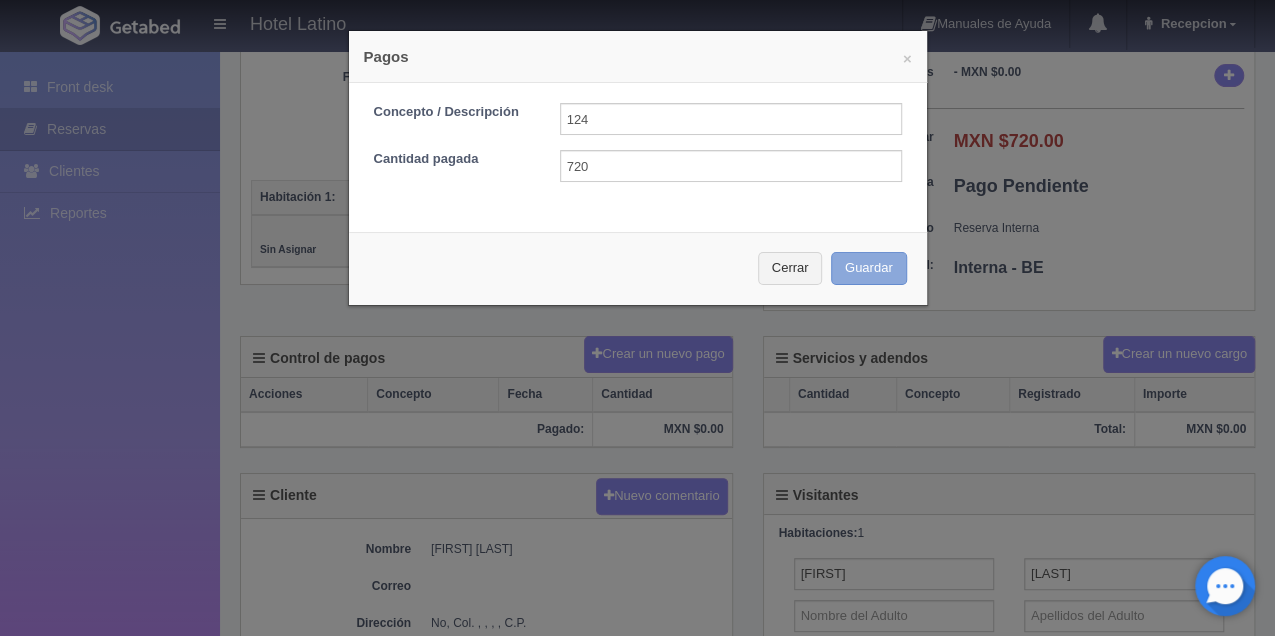 click on "Guardar" at bounding box center [869, 268] 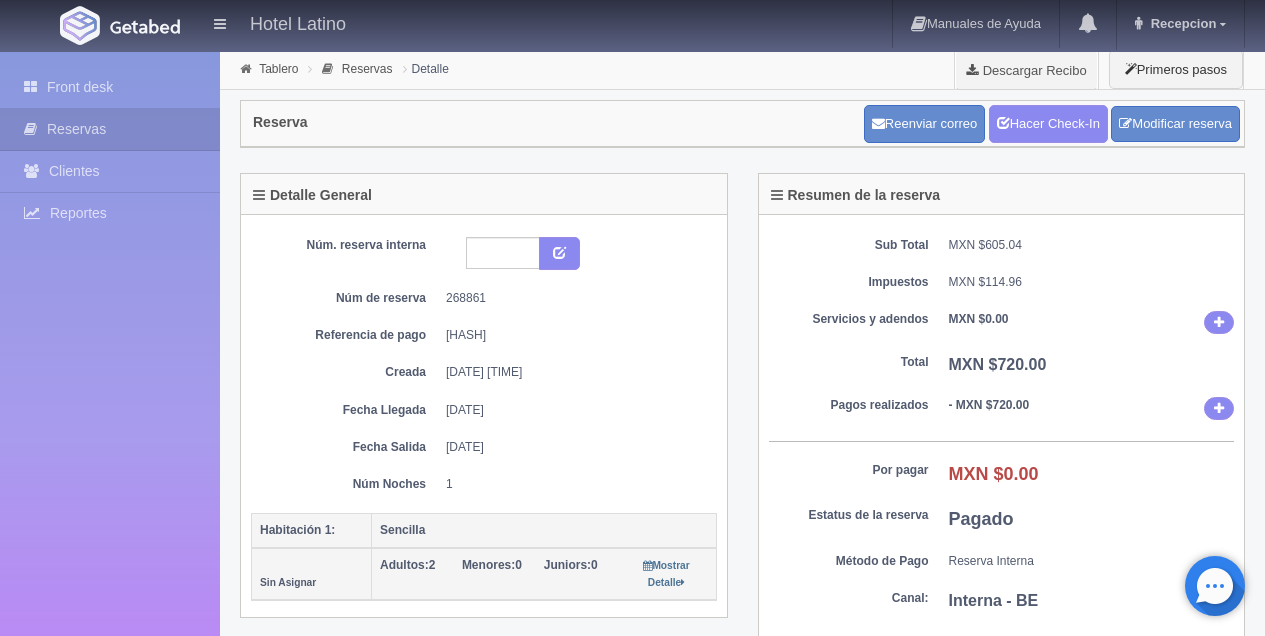 scroll, scrollTop: 333, scrollLeft: 0, axis: vertical 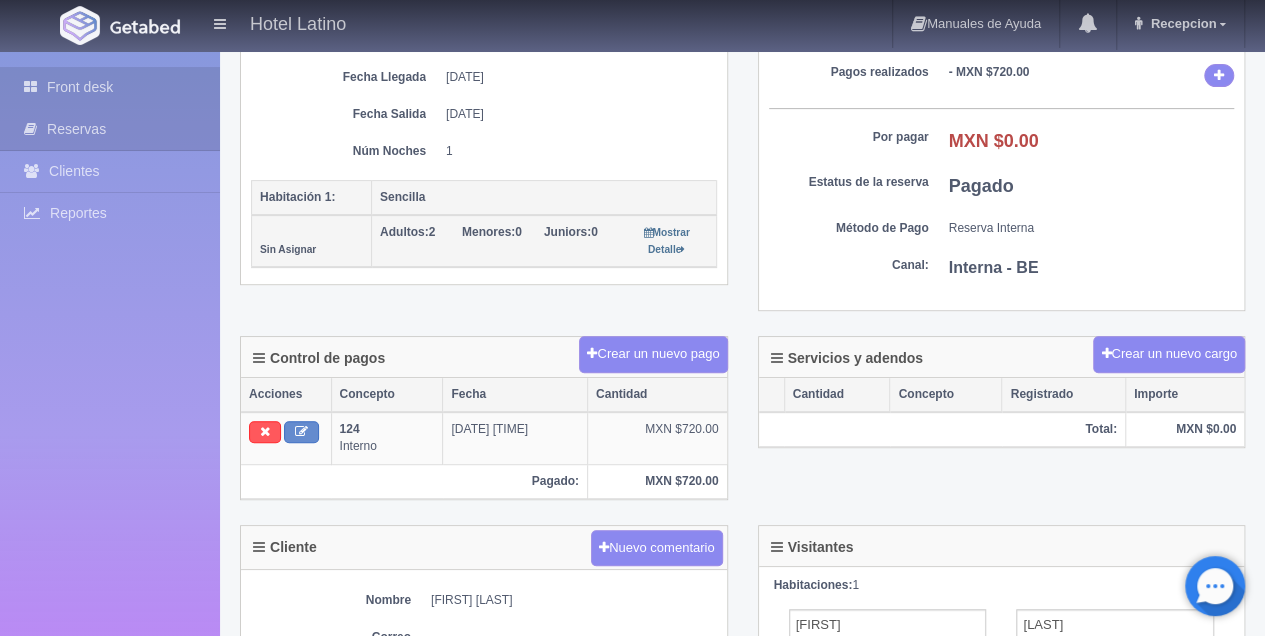 click on "Front desk" at bounding box center [110, 87] 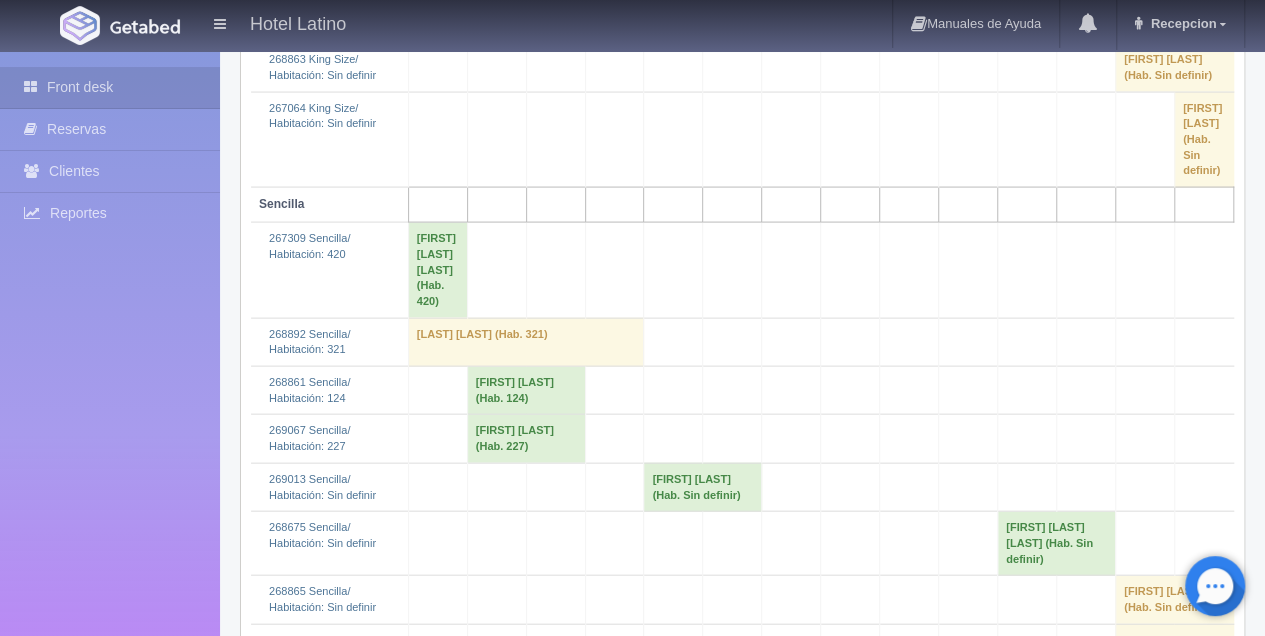 scroll, scrollTop: 1997, scrollLeft: 0, axis: vertical 